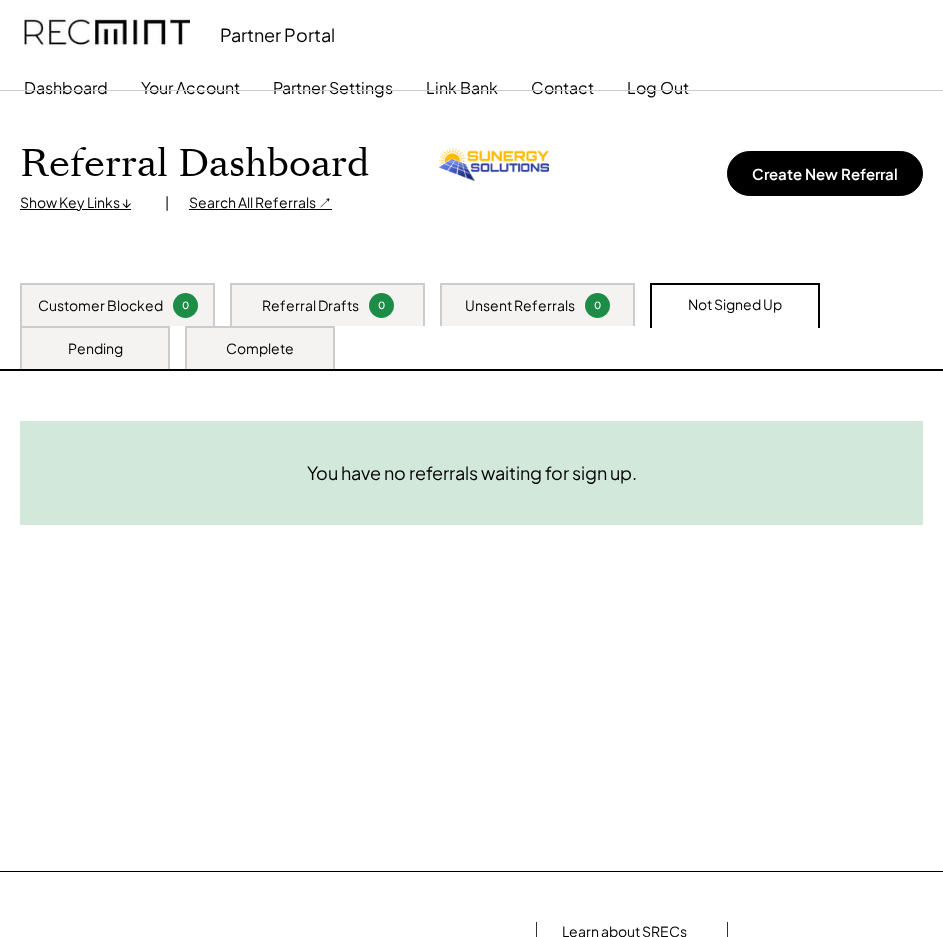 scroll, scrollTop: 0, scrollLeft: 0, axis: both 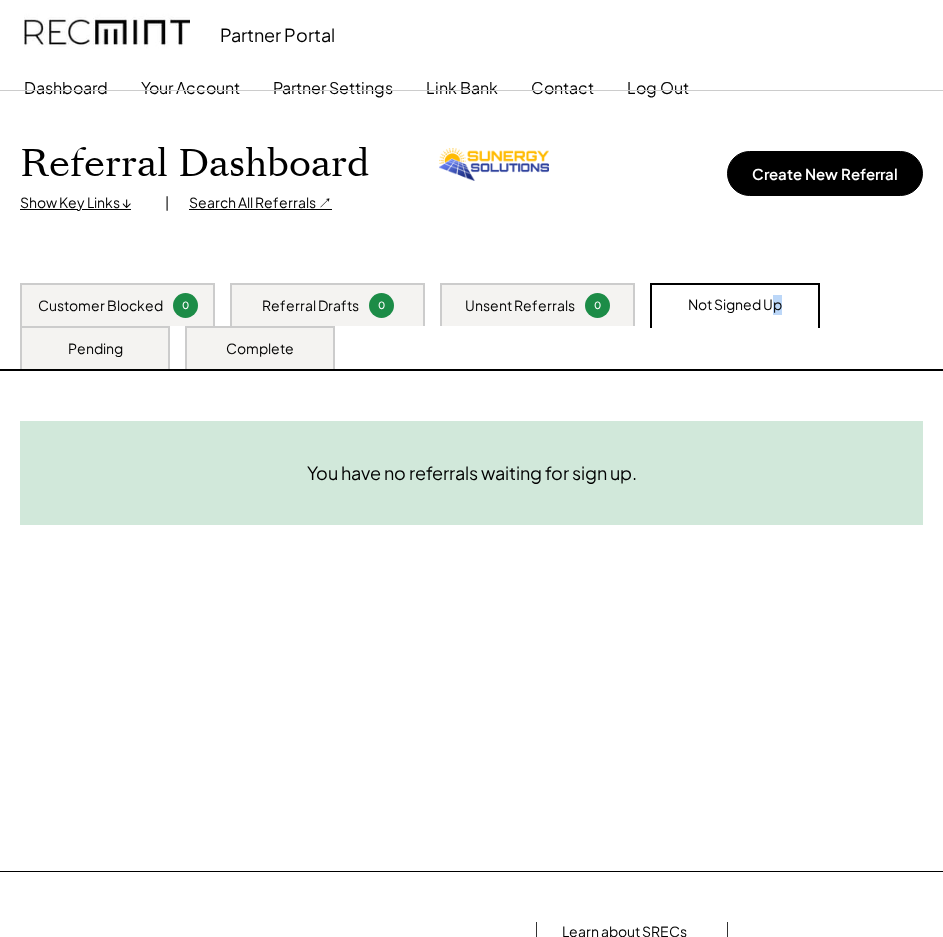 click on "Not Signed Up" at bounding box center (735, 306) 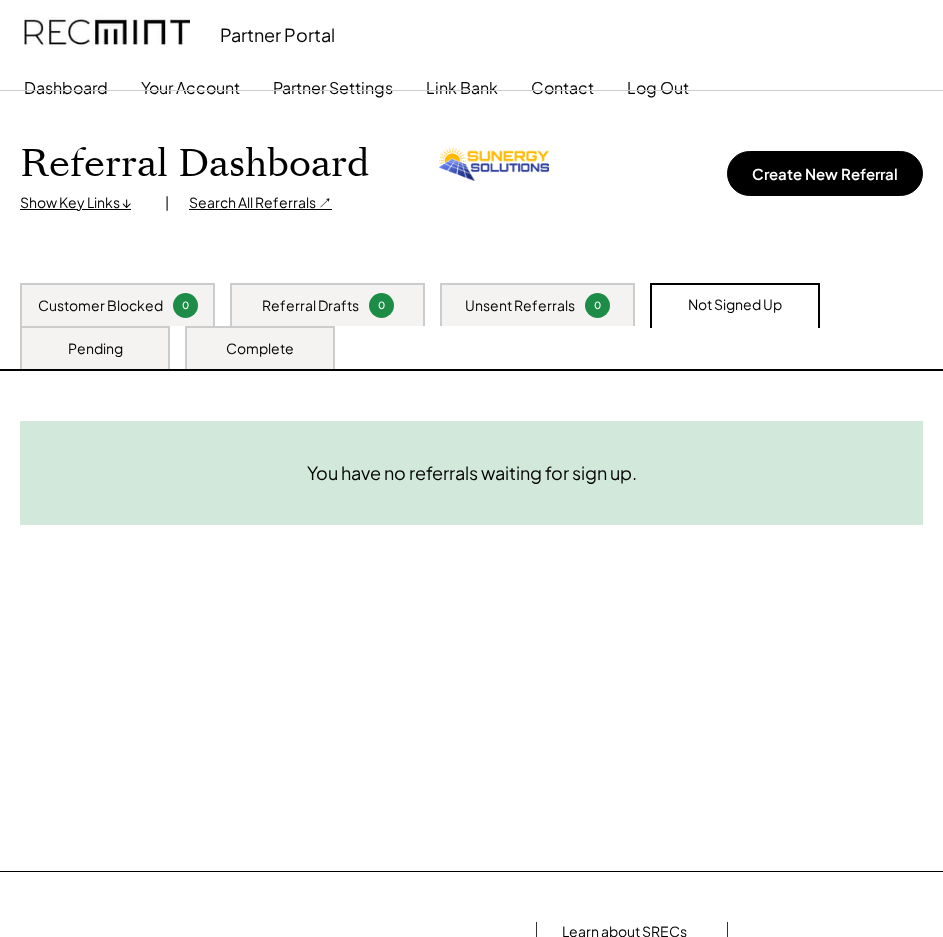 click on "Customer Blocked" at bounding box center [100, 306] 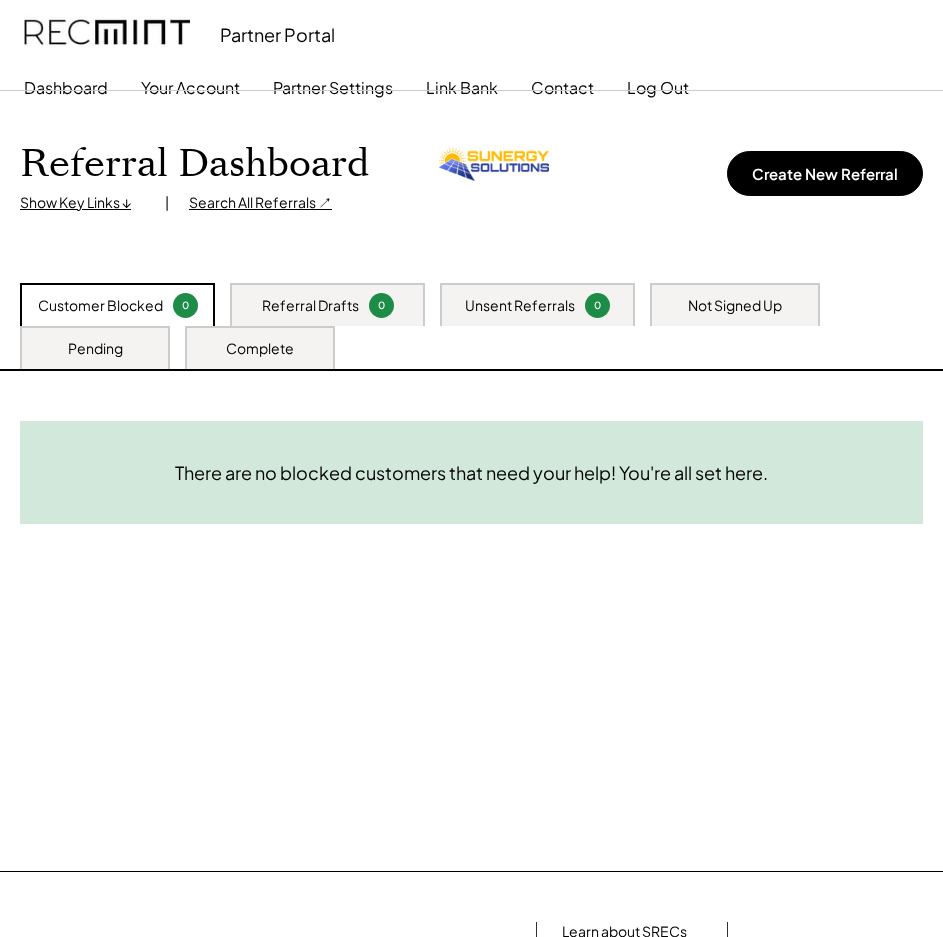 click on "Not Signed Up" at bounding box center (735, 304) 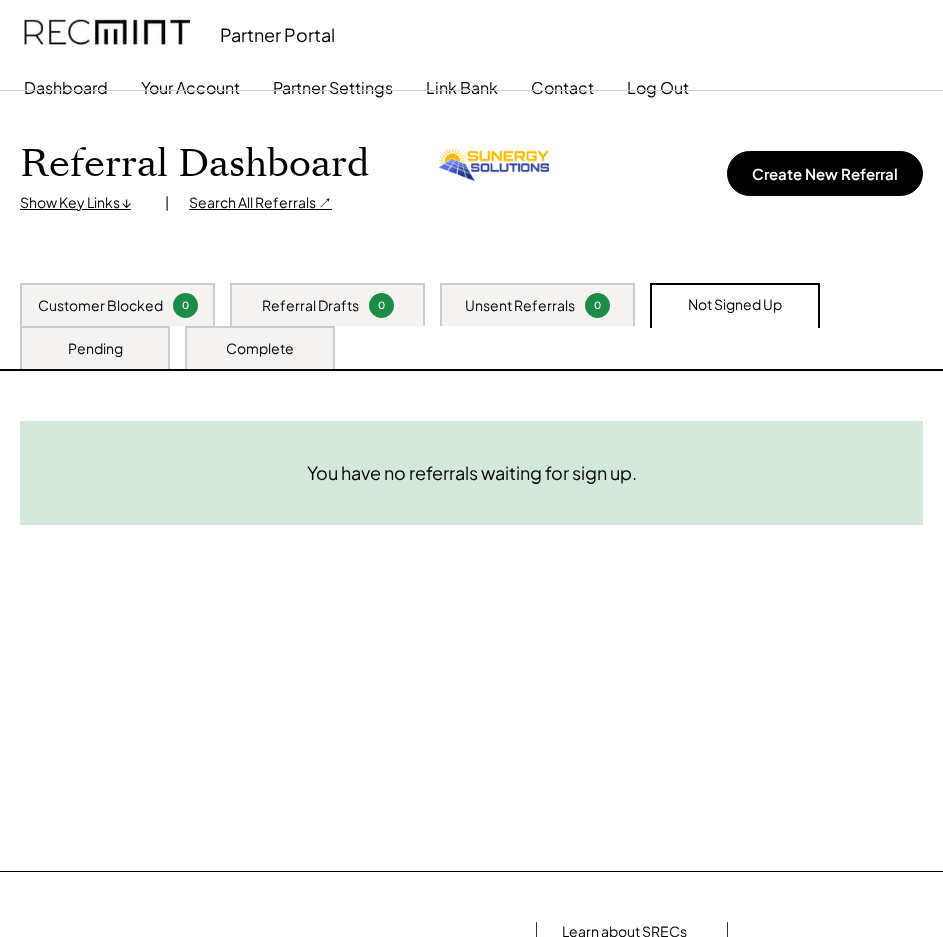 click on "Not Signed Up" at bounding box center [735, 305] 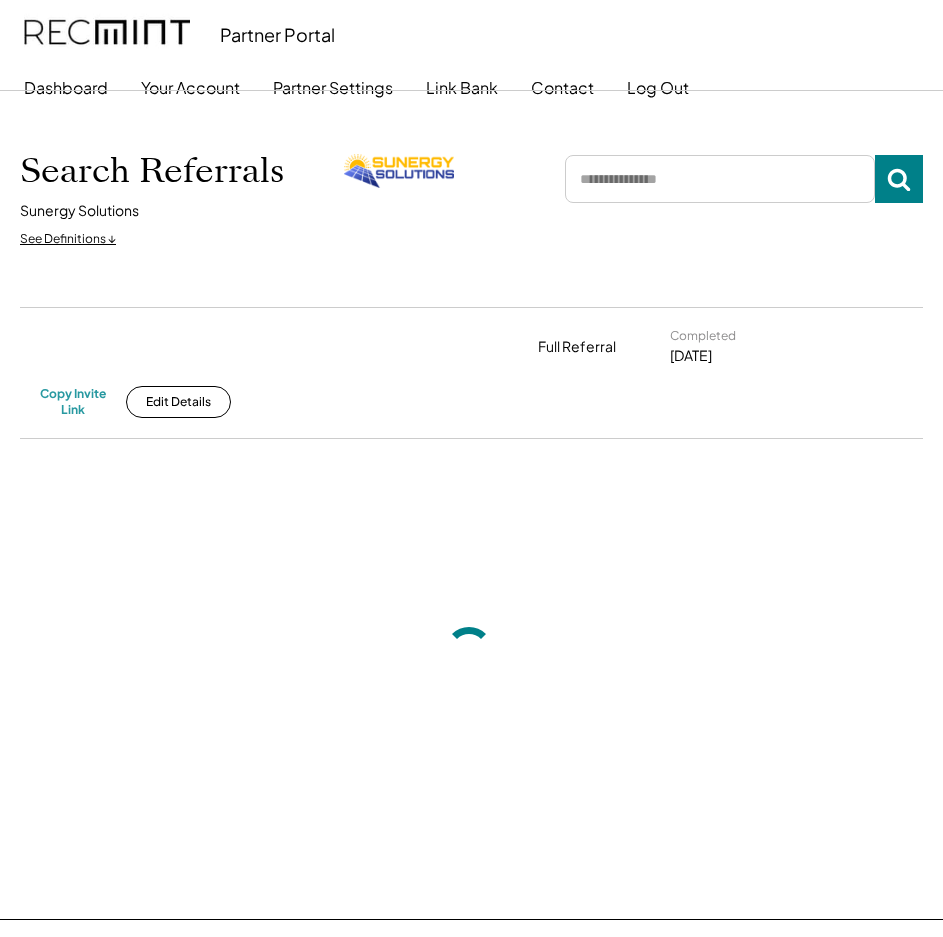 scroll, scrollTop: 0, scrollLeft: 0, axis: both 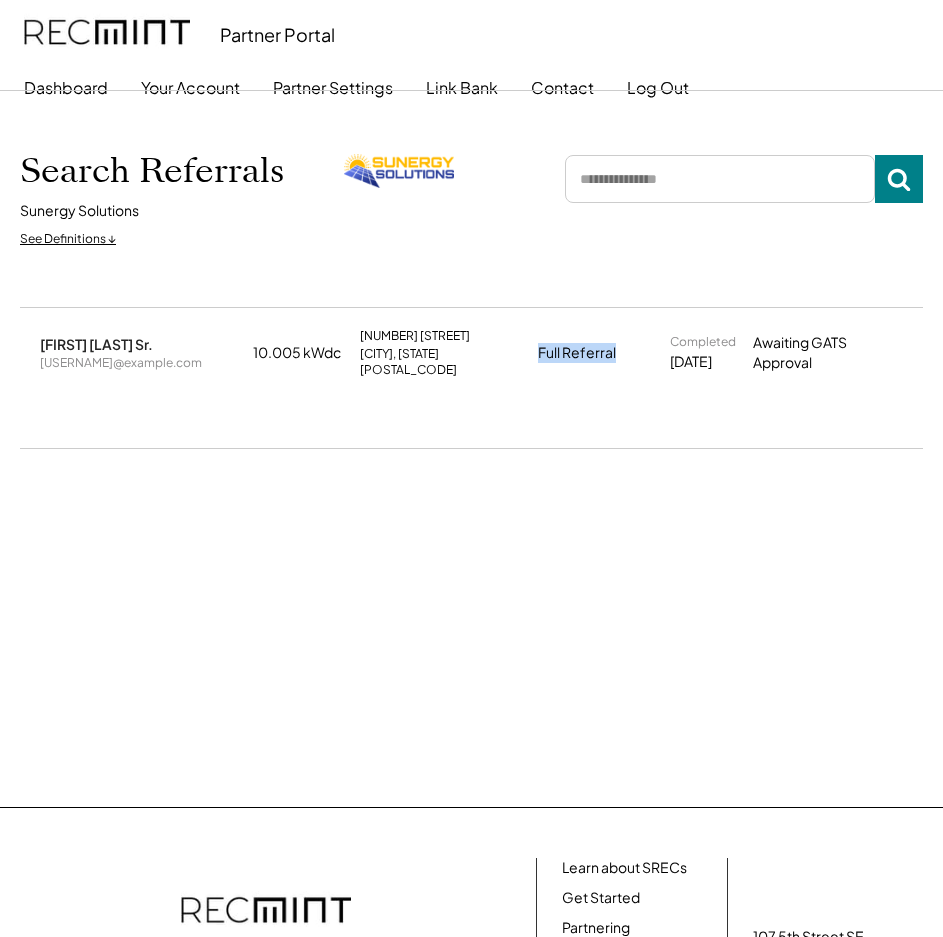 drag, startPoint x: 540, startPoint y: 348, endPoint x: 619, endPoint y: 349, distance: 79.00633 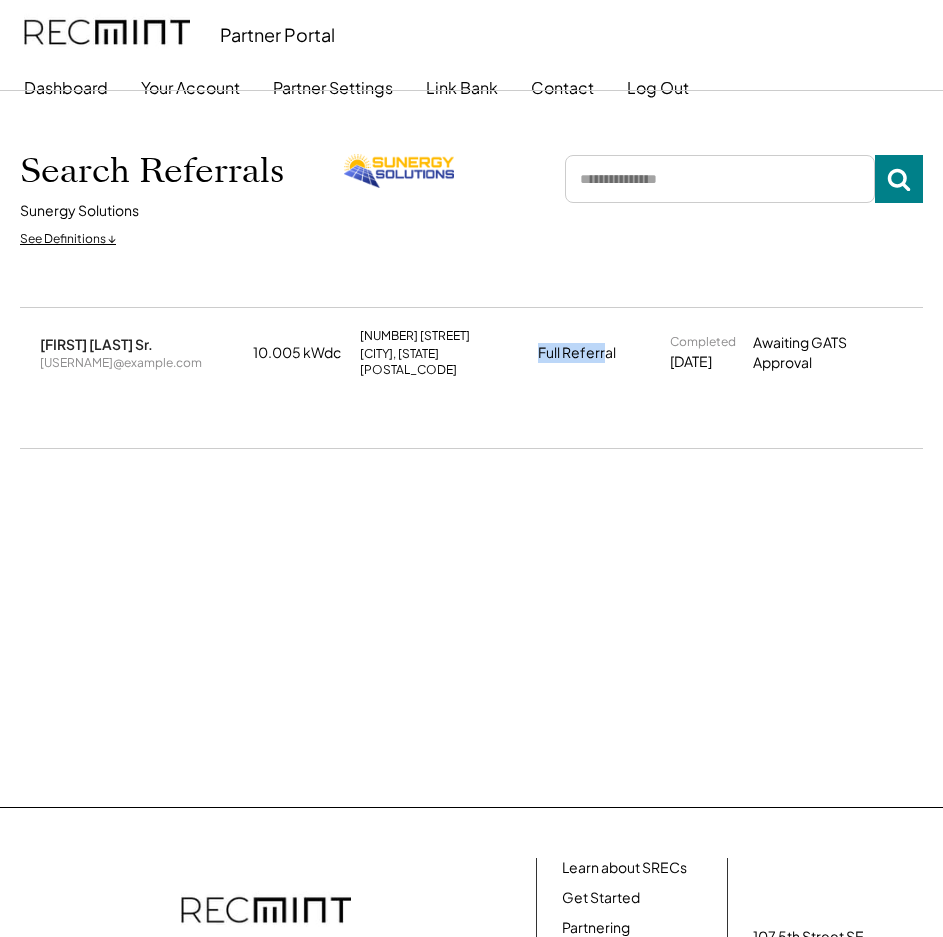 drag, startPoint x: 535, startPoint y: 346, endPoint x: 603, endPoint y: 348, distance: 68.0294 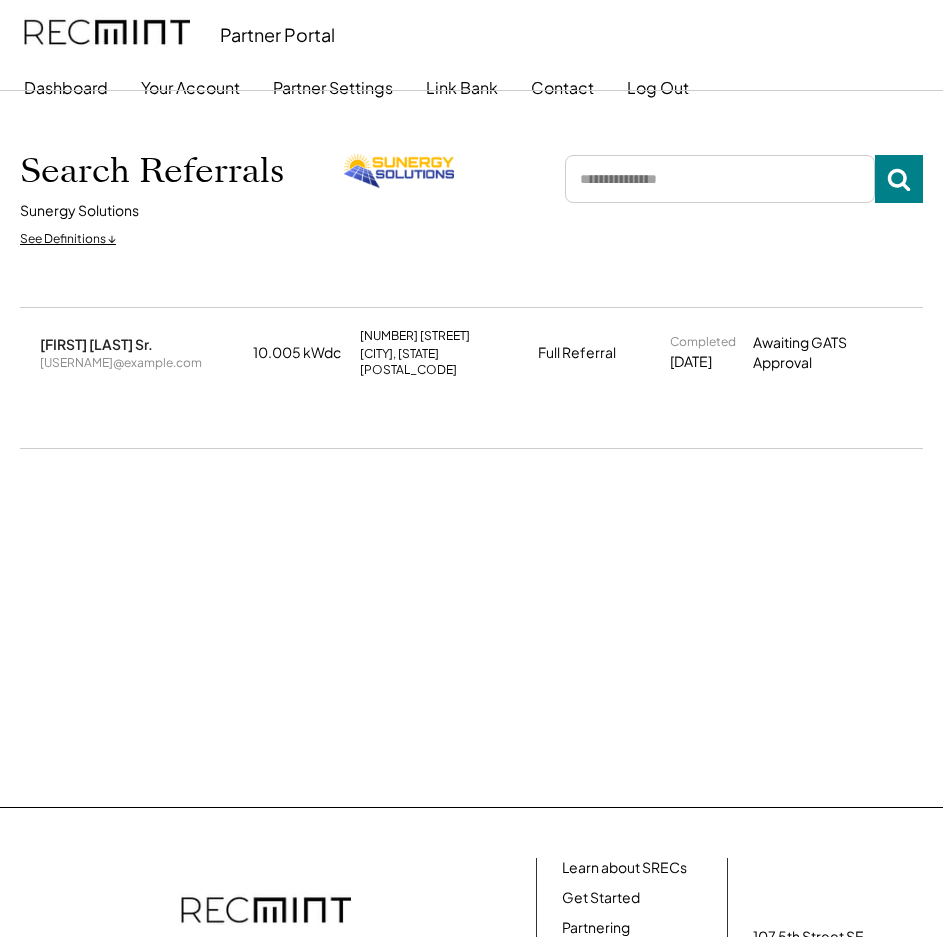 click on "Full Referral" at bounding box center [577, 353] 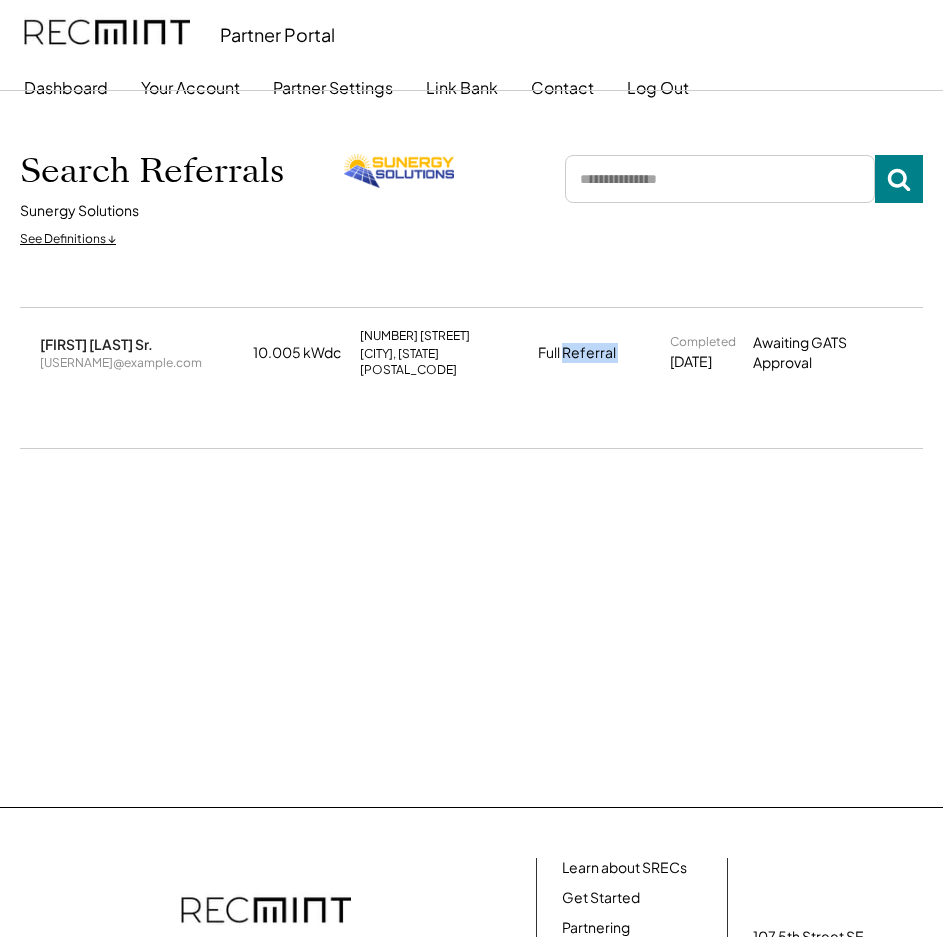 drag, startPoint x: 604, startPoint y: 347, endPoint x: 579, endPoint y: 347, distance: 25 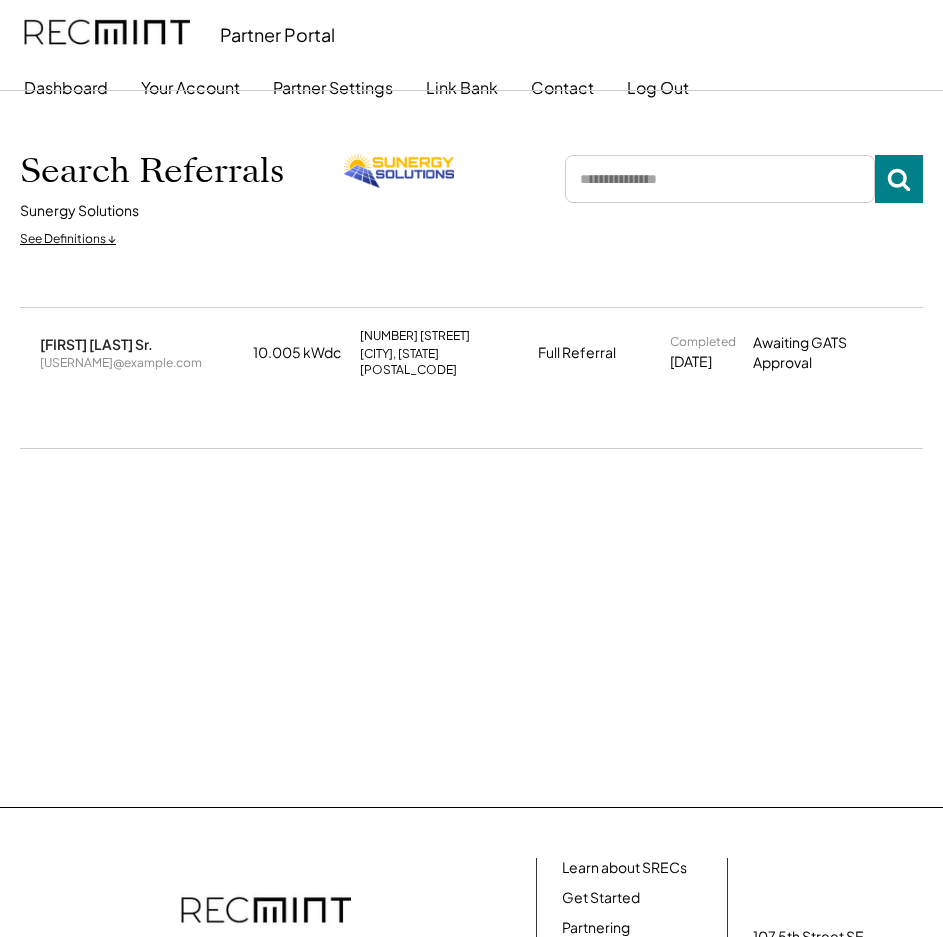 click on "Full Referral" at bounding box center (577, 353) 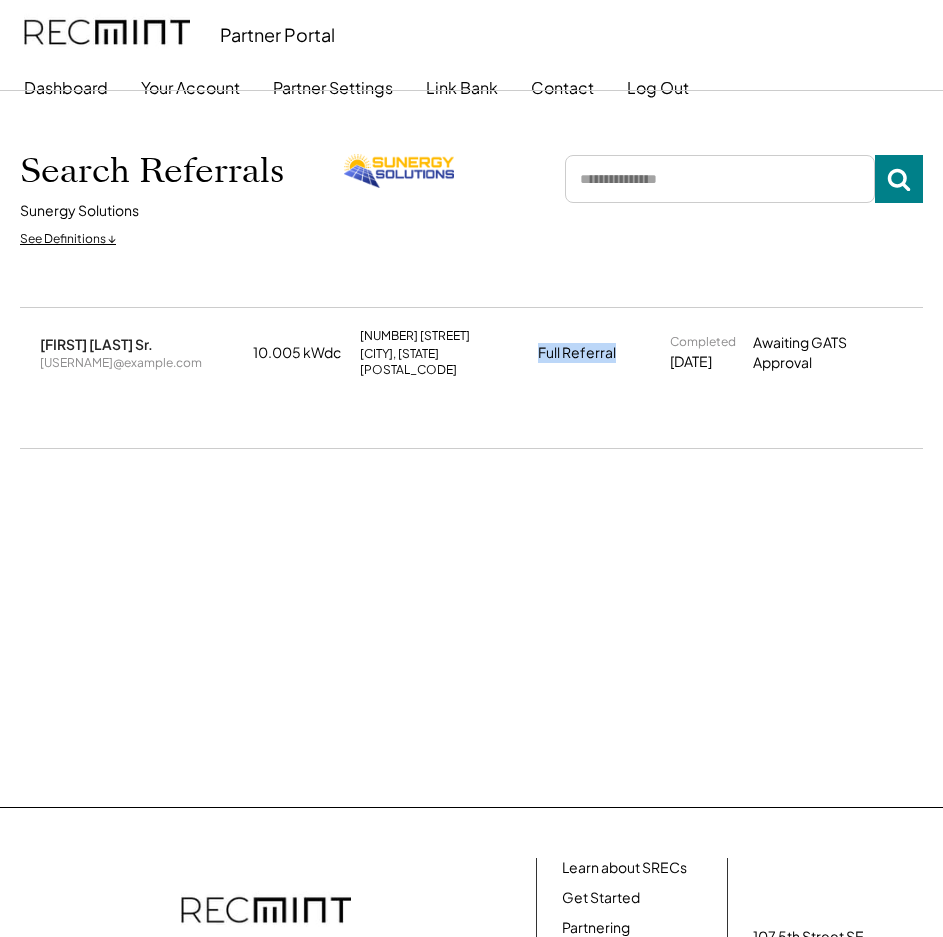 drag, startPoint x: 541, startPoint y: 347, endPoint x: 618, endPoint y: 351, distance: 77.10383 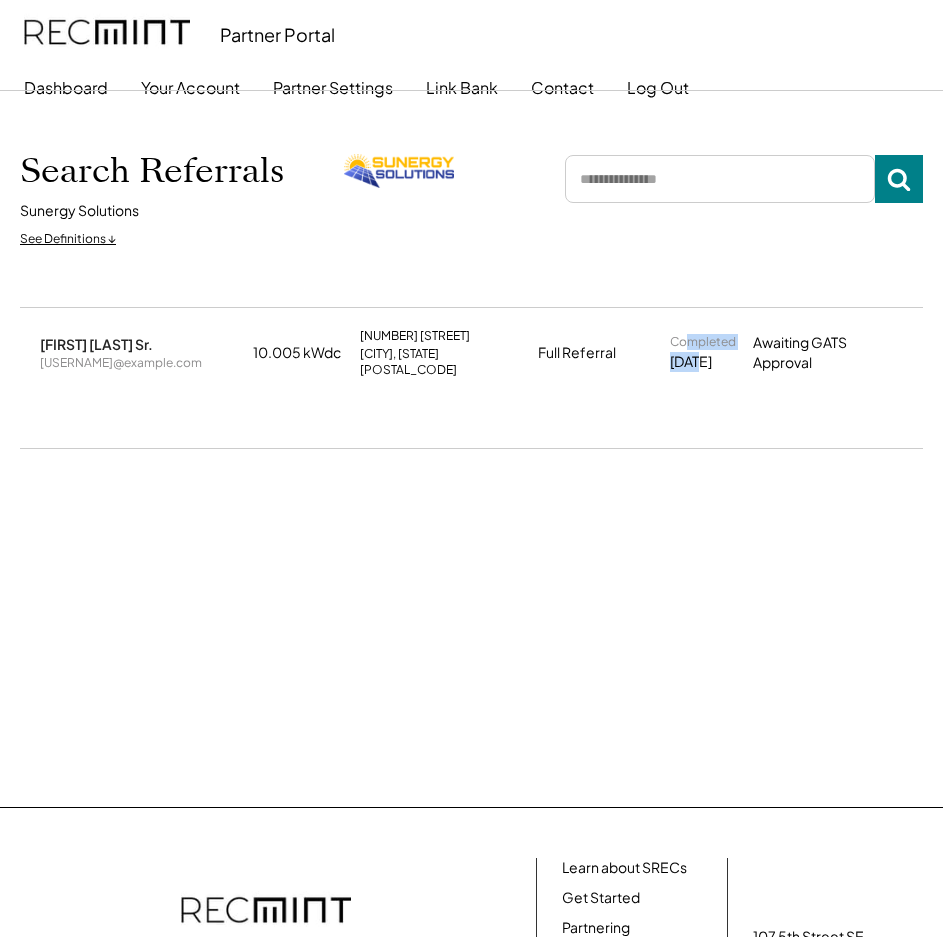 drag, startPoint x: 690, startPoint y: 341, endPoint x: 701, endPoint y: 402, distance: 61.983868 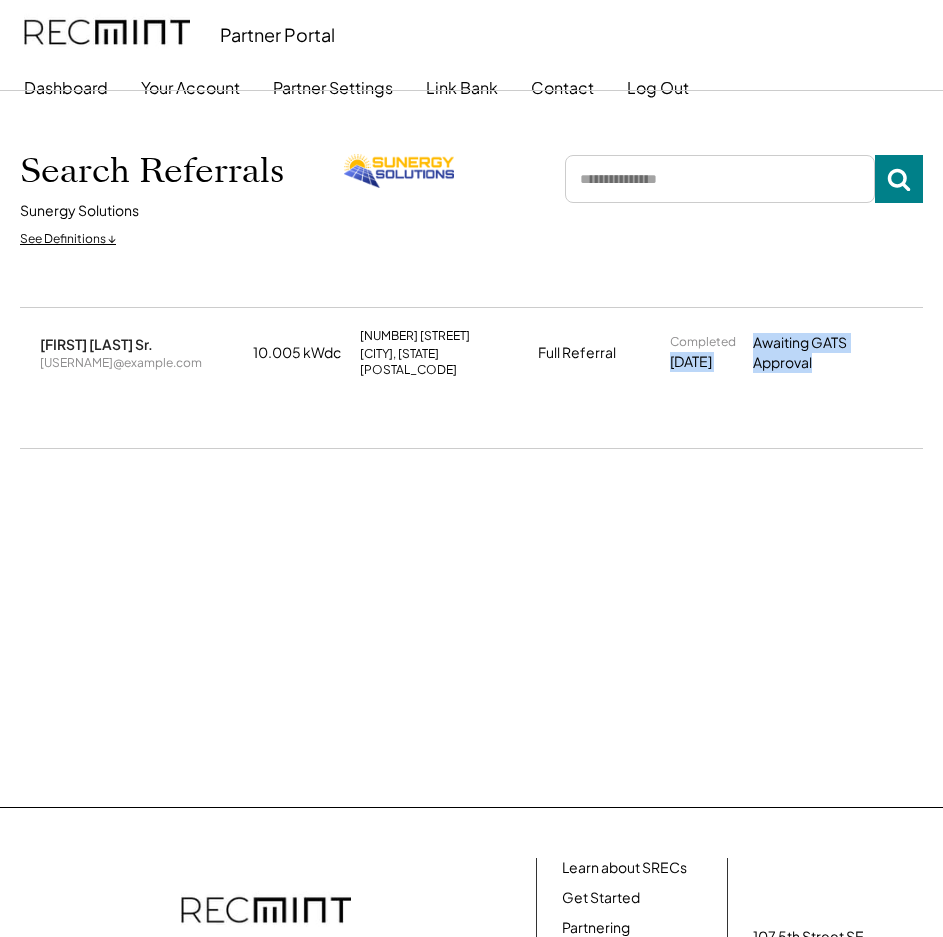 drag, startPoint x: 745, startPoint y: 342, endPoint x: 879, endPoint y: 350, distance: 134.23859 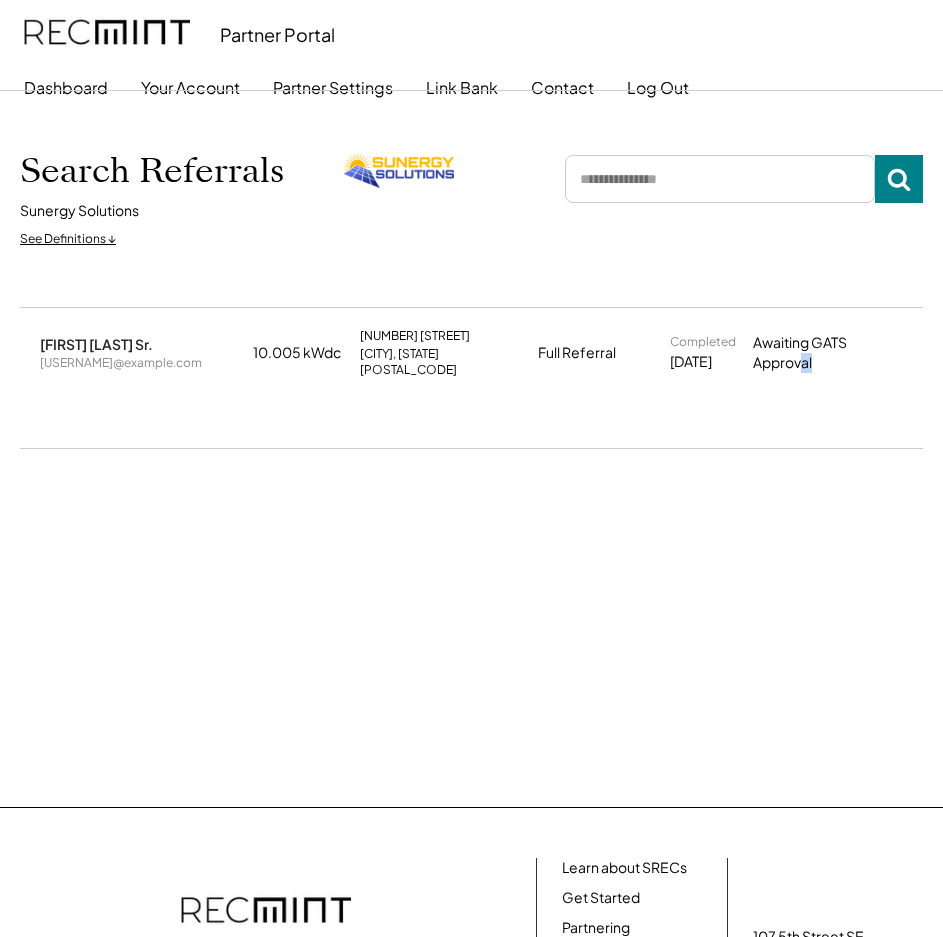 drag, startPoint x: 823, startPoint y: 358, endPoint x: 799, endPoint y: 356, distance: 24.083189 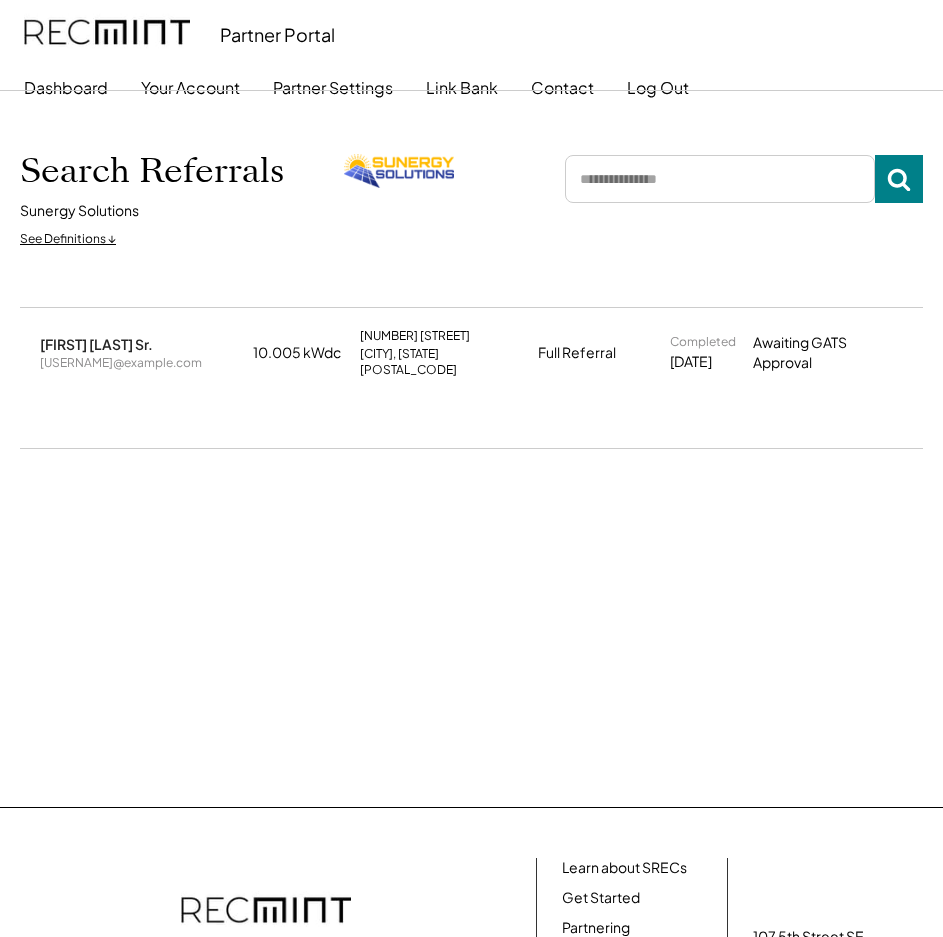 drag, startPoint x: 798, startPoint y: 358, endPoint x: 810, endPoint y: 402, distance: 45.607018 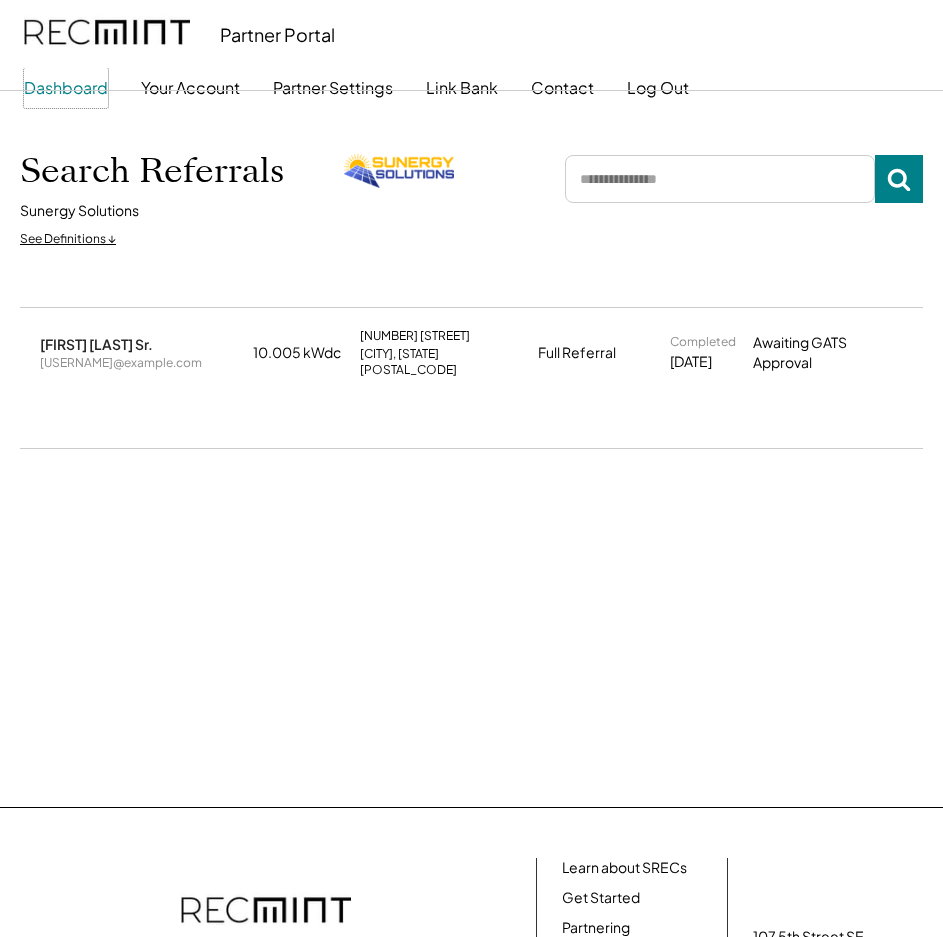 click on "Dashboard" at bounding box center (66, 88) 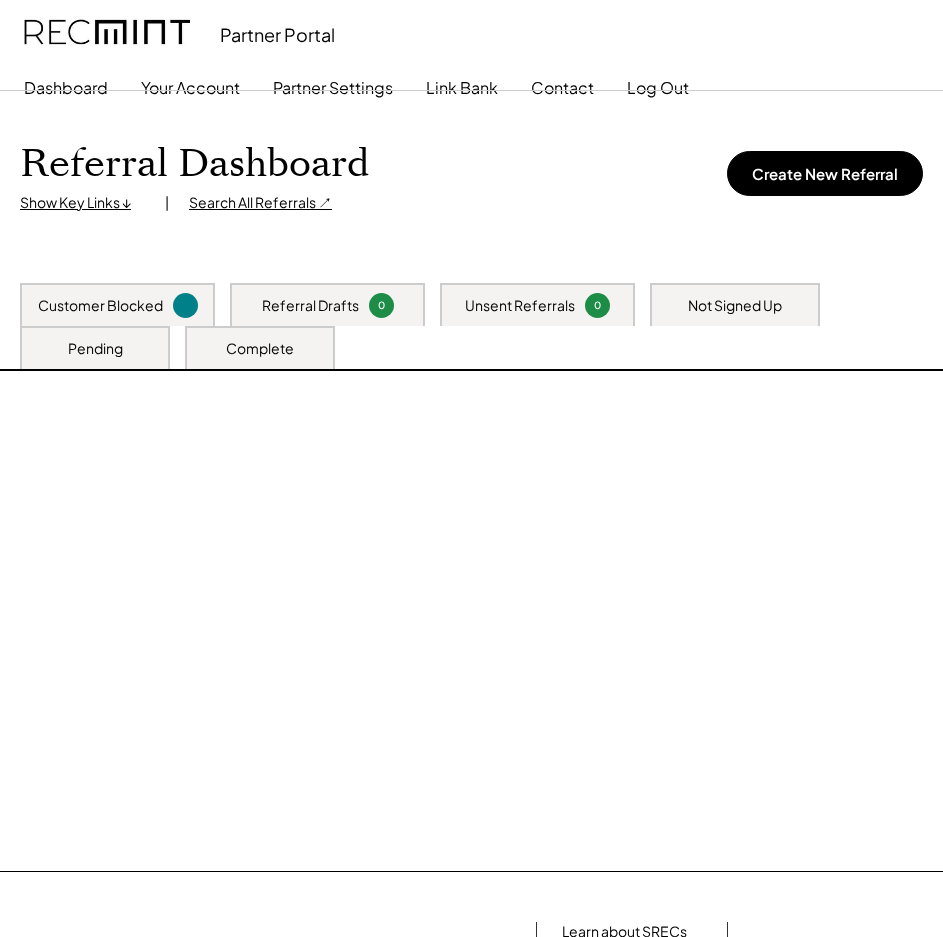 scroll, scrollTop: 0, scrollLeft: 0, axis: both 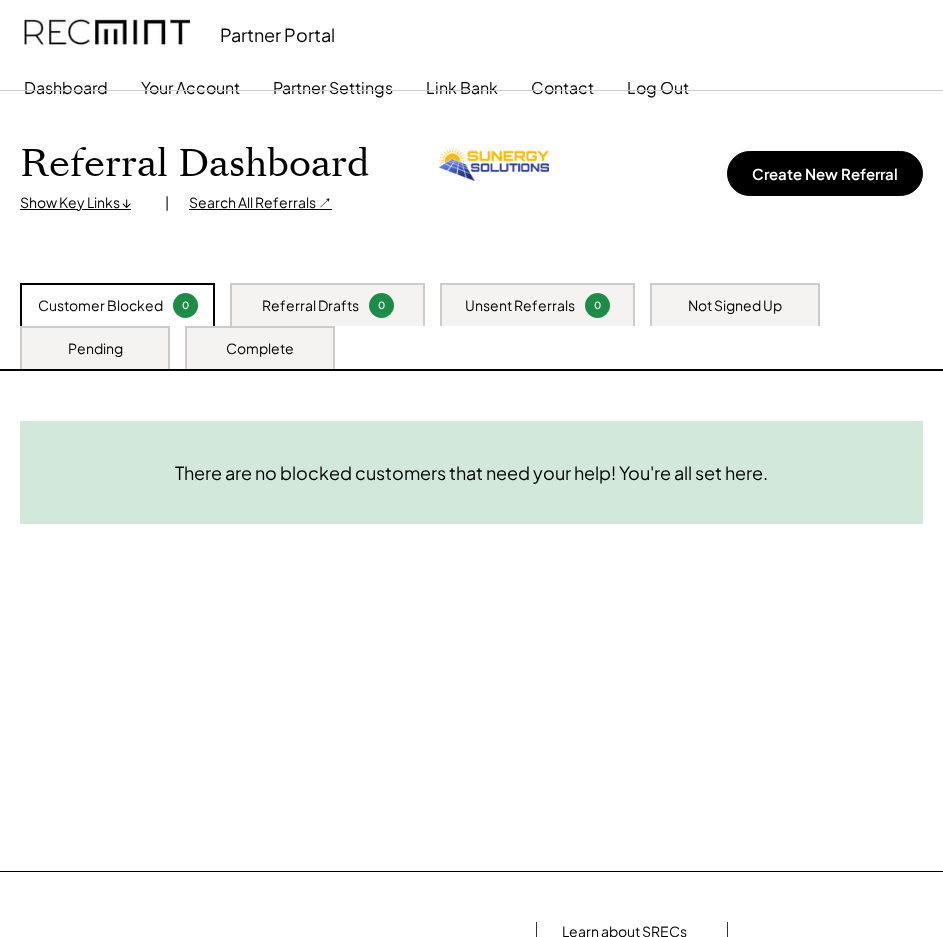 click on "Customer Blocked" at bounding box center (100, 306) 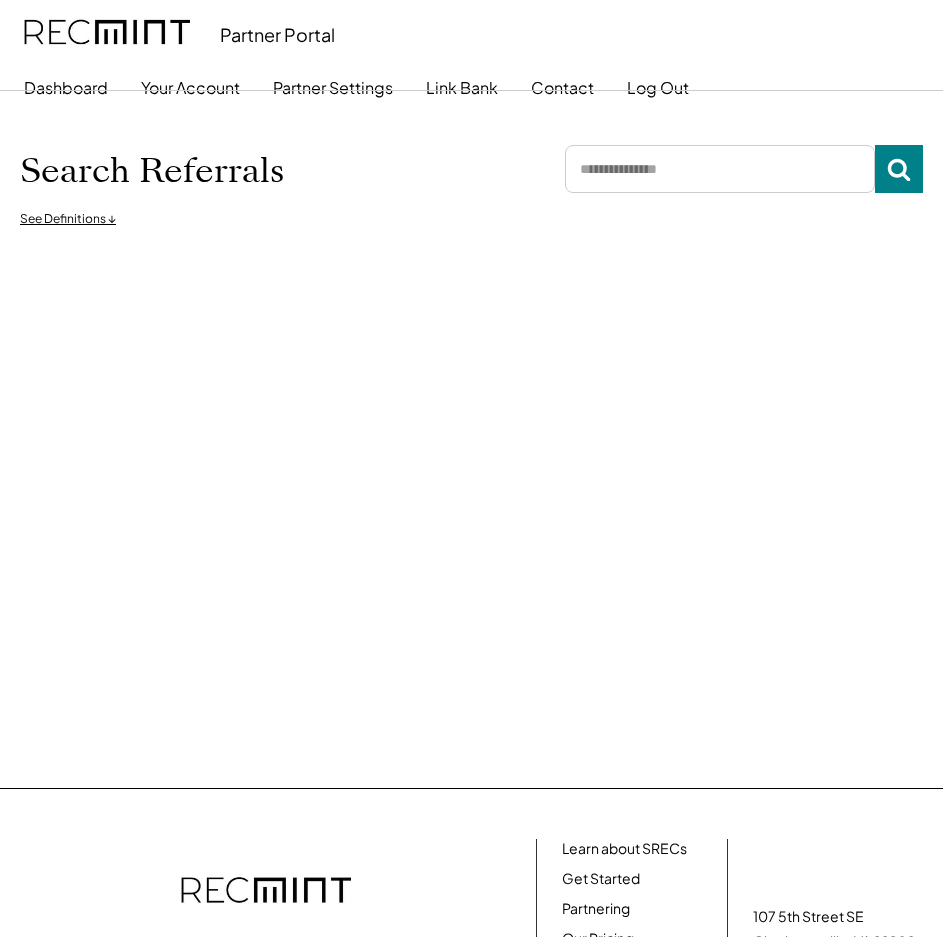 scroll, scrollTop: 0, scrollLeft: 0, axis: both 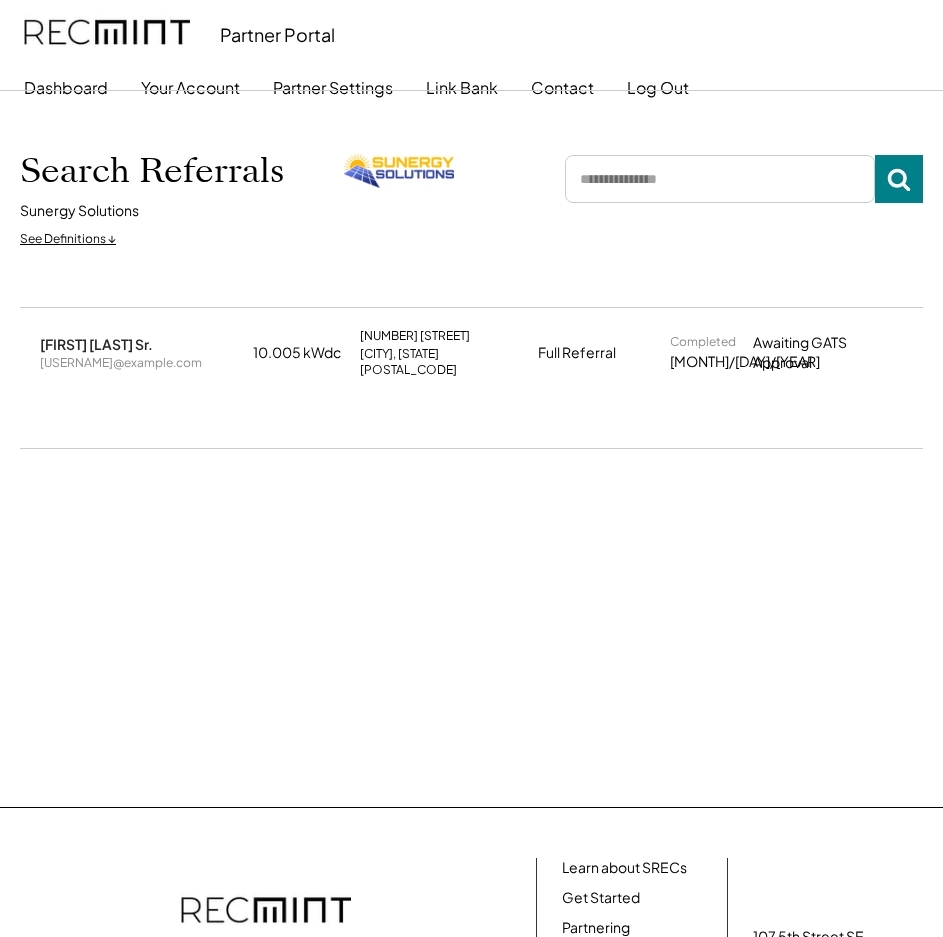 click on "Search Referrals
Sunergy Solutions See Definitions ↓" at bounding box center (471, 199) 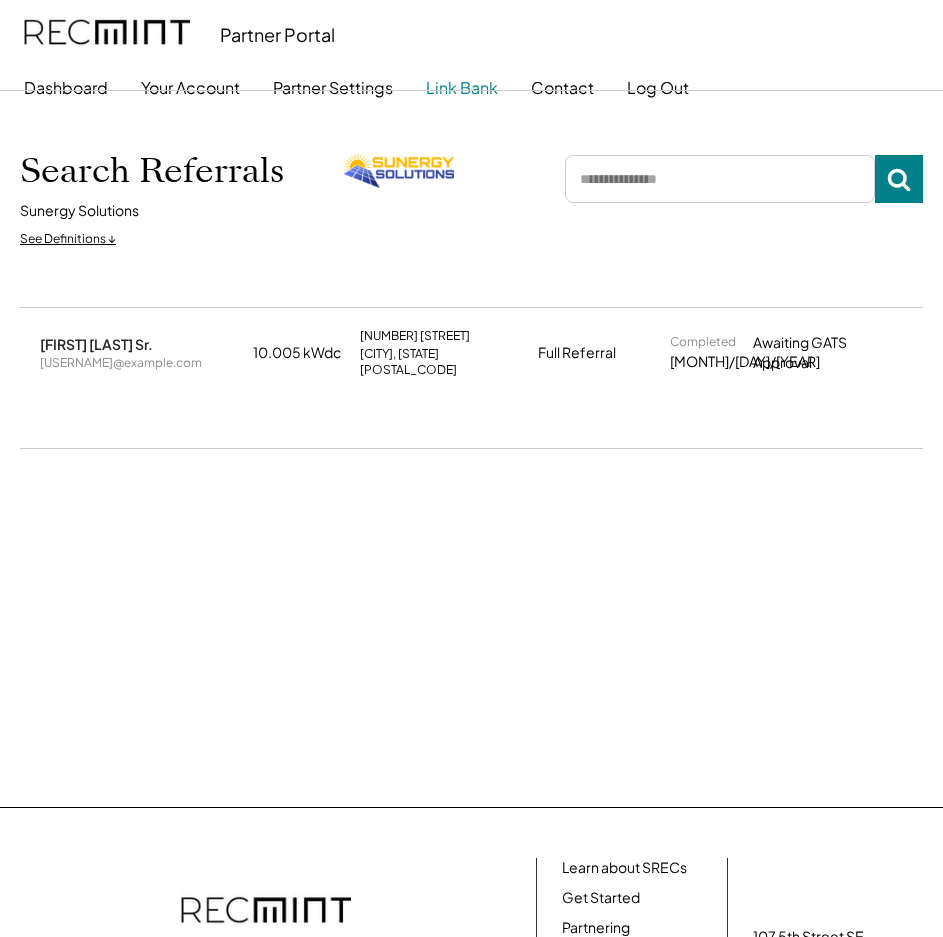 click on "Link Bank" at bounding box center (462, 88) 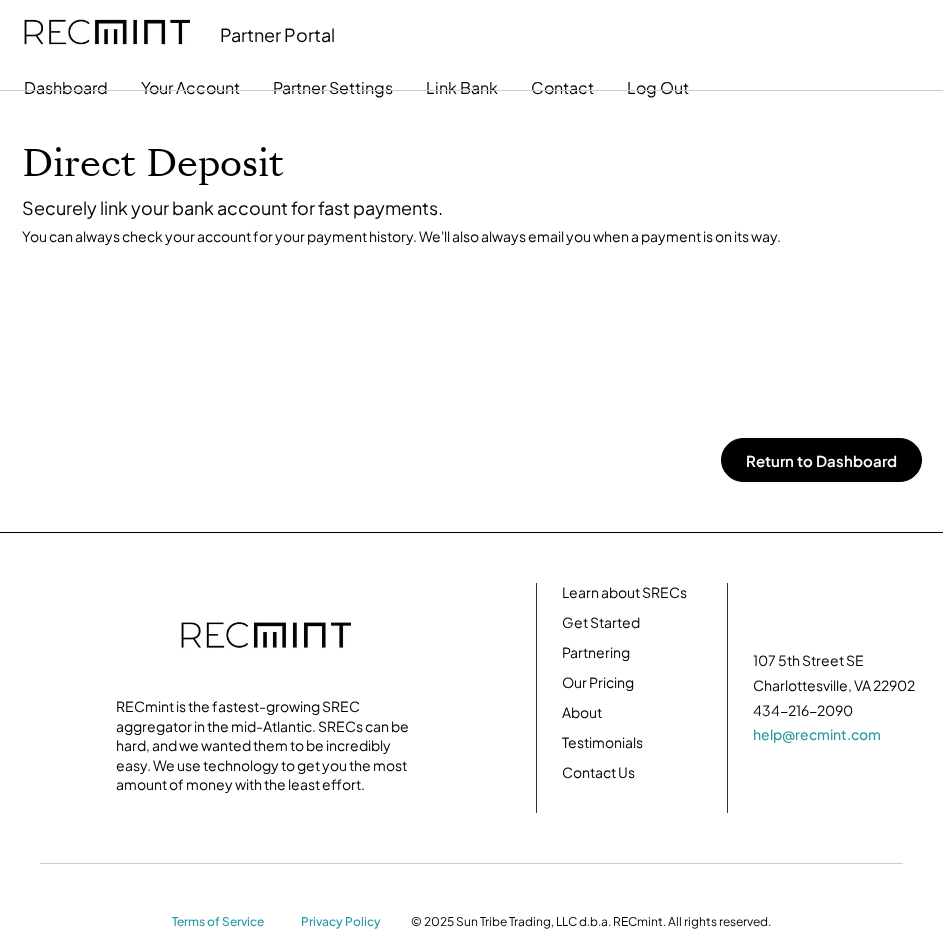 scroll, scrollTop: 0, scrollLeft: 0, axis: both 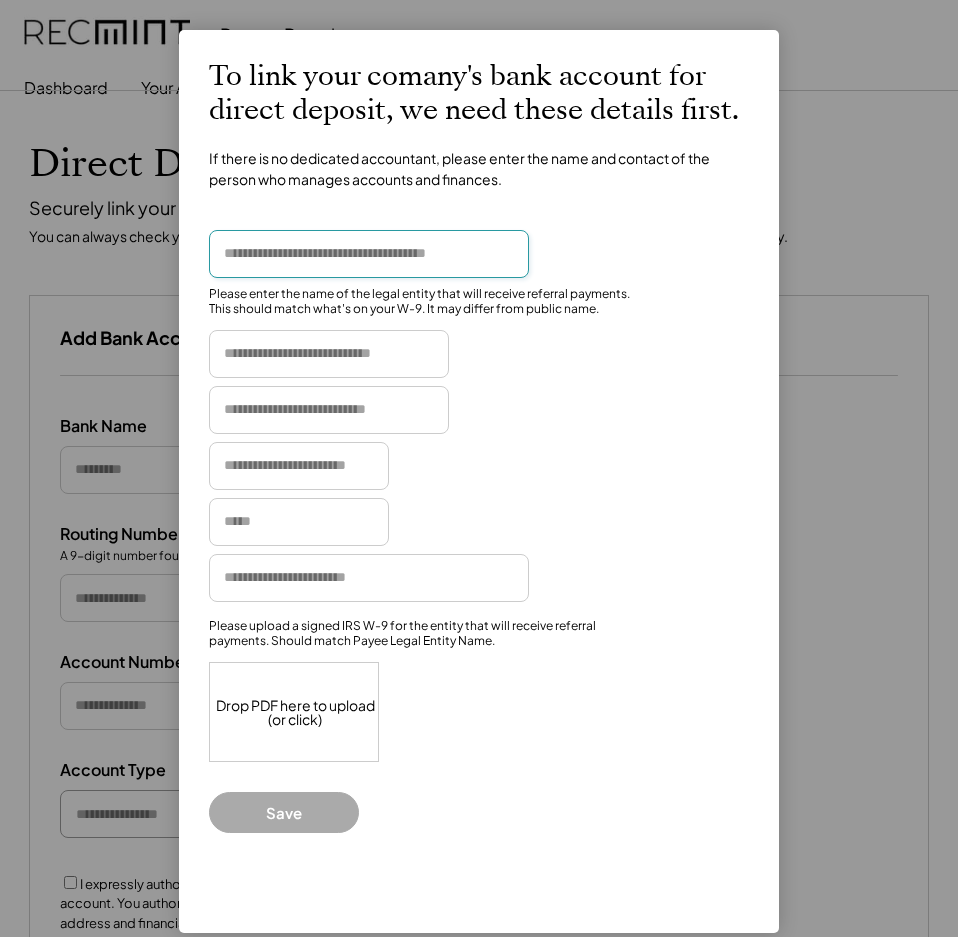 click at bounding box center [369, 254] 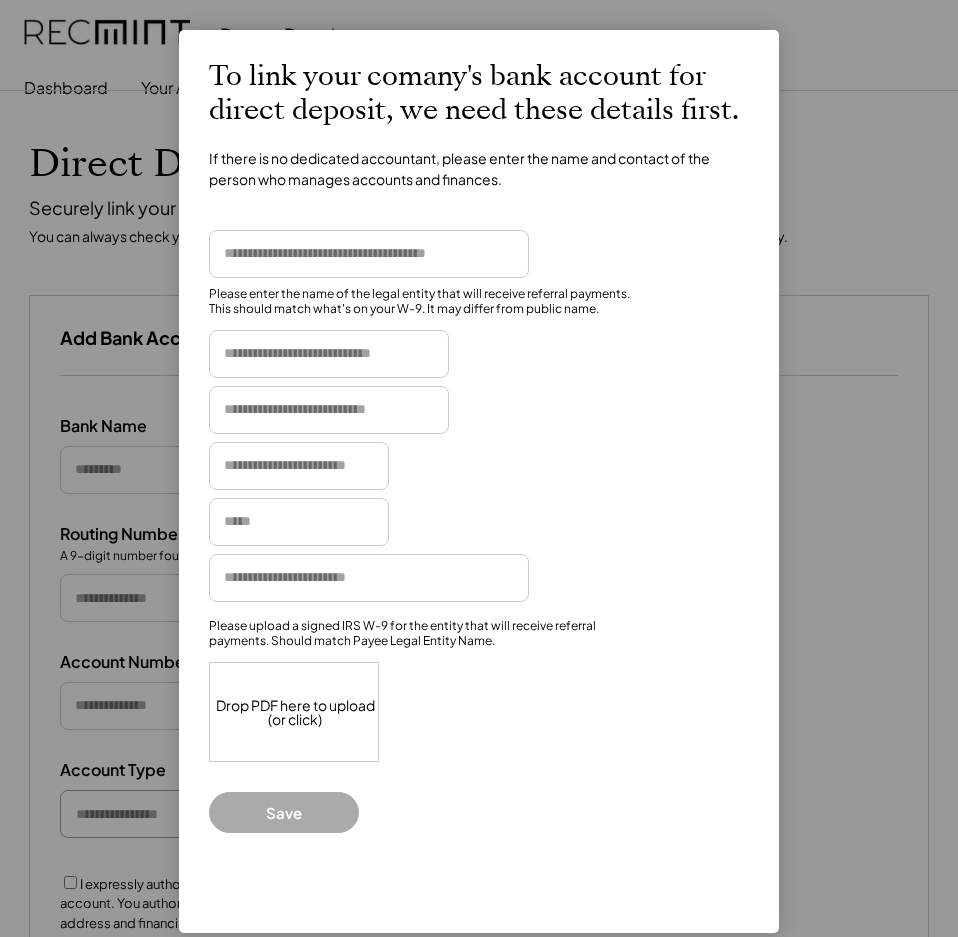 click at bounding box center (369, 254) 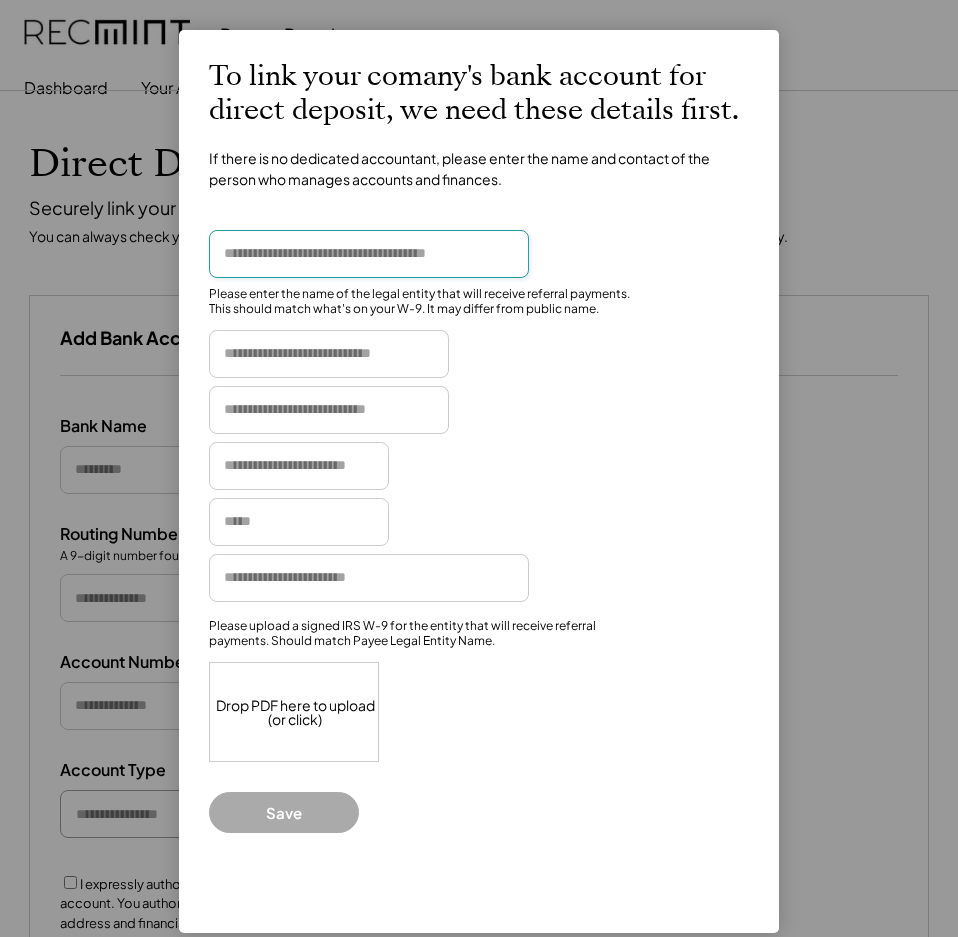 click on "Please enter the name of the legal entity that will receive referral payments.
This should match what's on your W-9. It may differ from public name. Please upload a signed IRS W-9 for the entity that will receive referral payments. Should match Payee Legal Entity Name. Drop PDF here to upload (or click) Save" at bounding box center (479, 531) 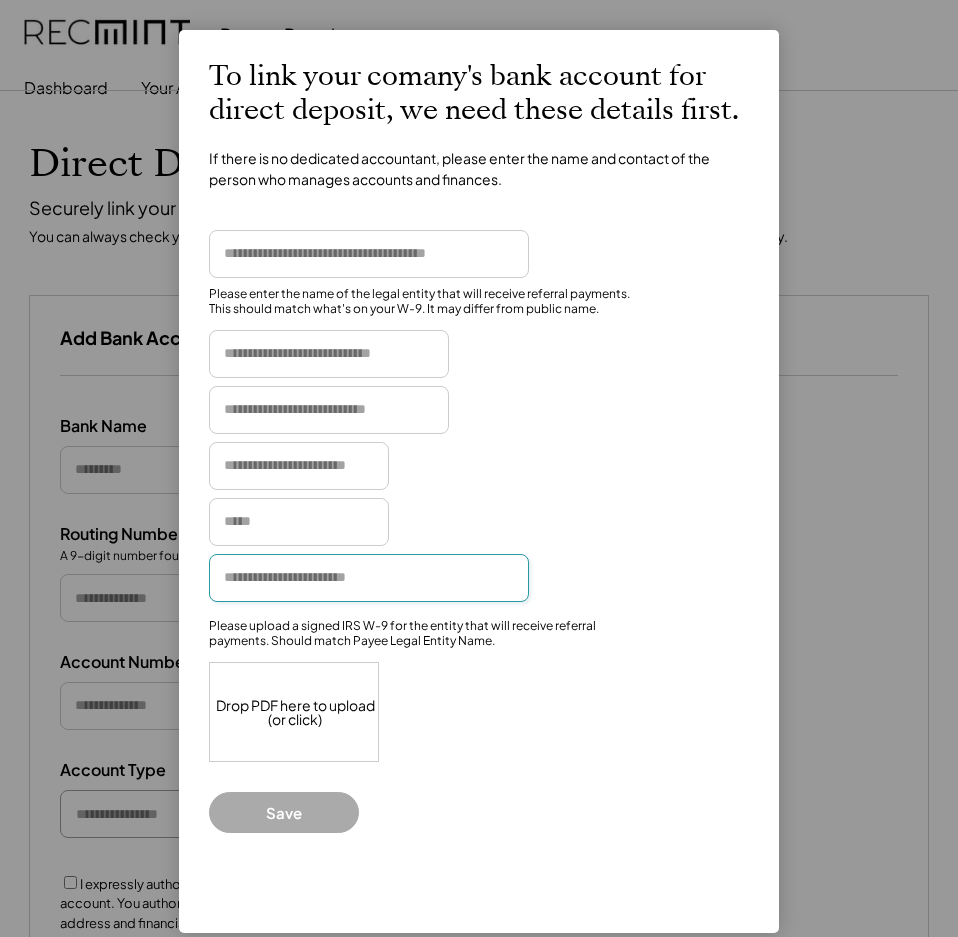 drag, startPoint x: 359, startPoint y: 569, endPoint x: 370, endPoint y: 572, distance: 11.401754 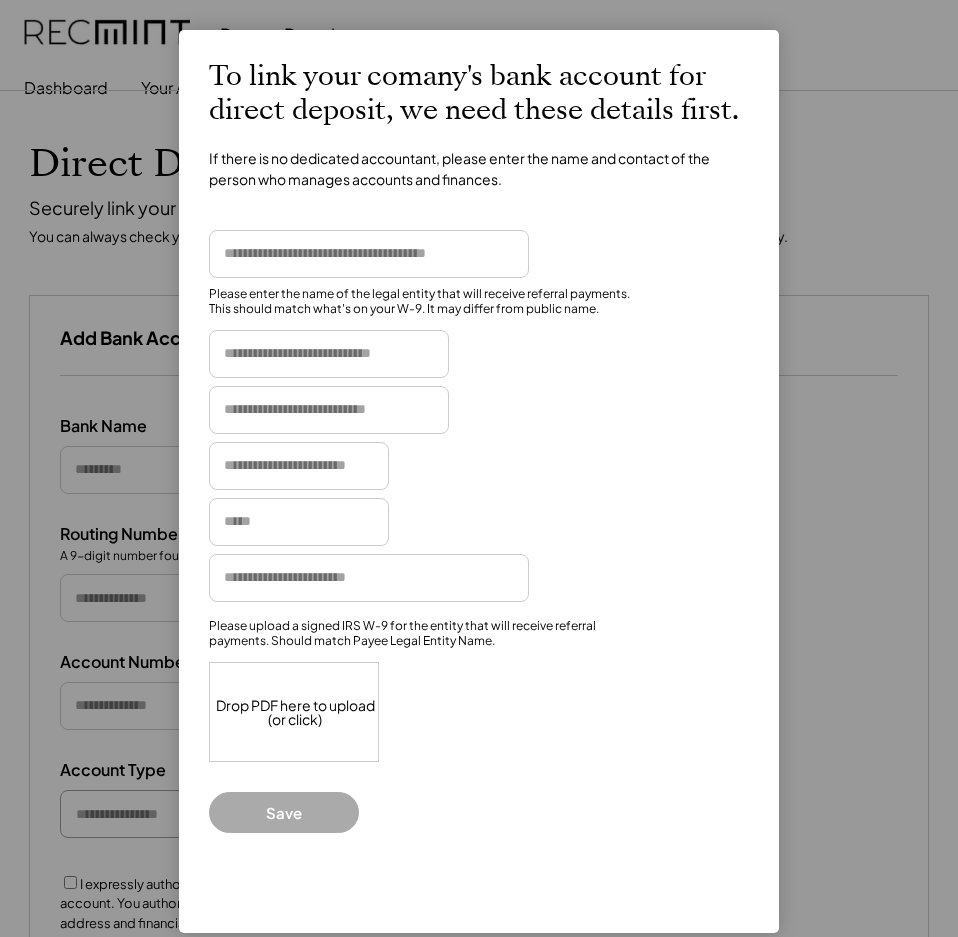 click at bounding box center [479, 468] 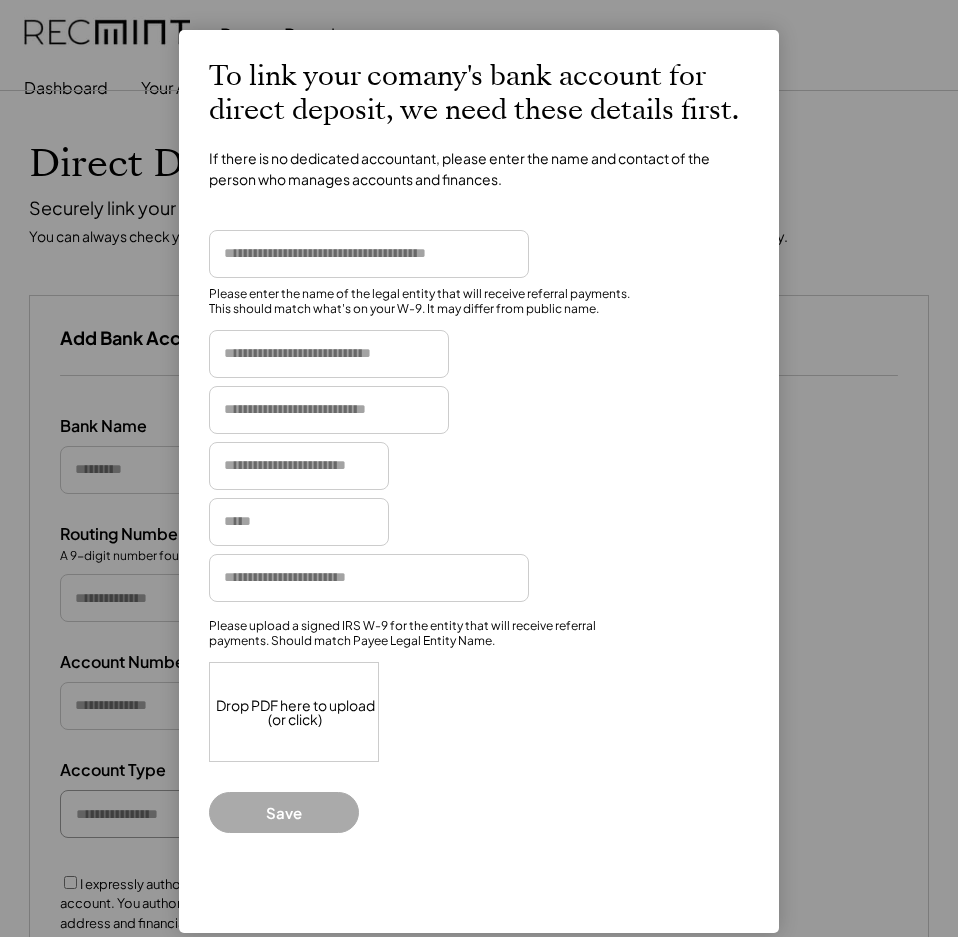click at bounding box center (479, 468) 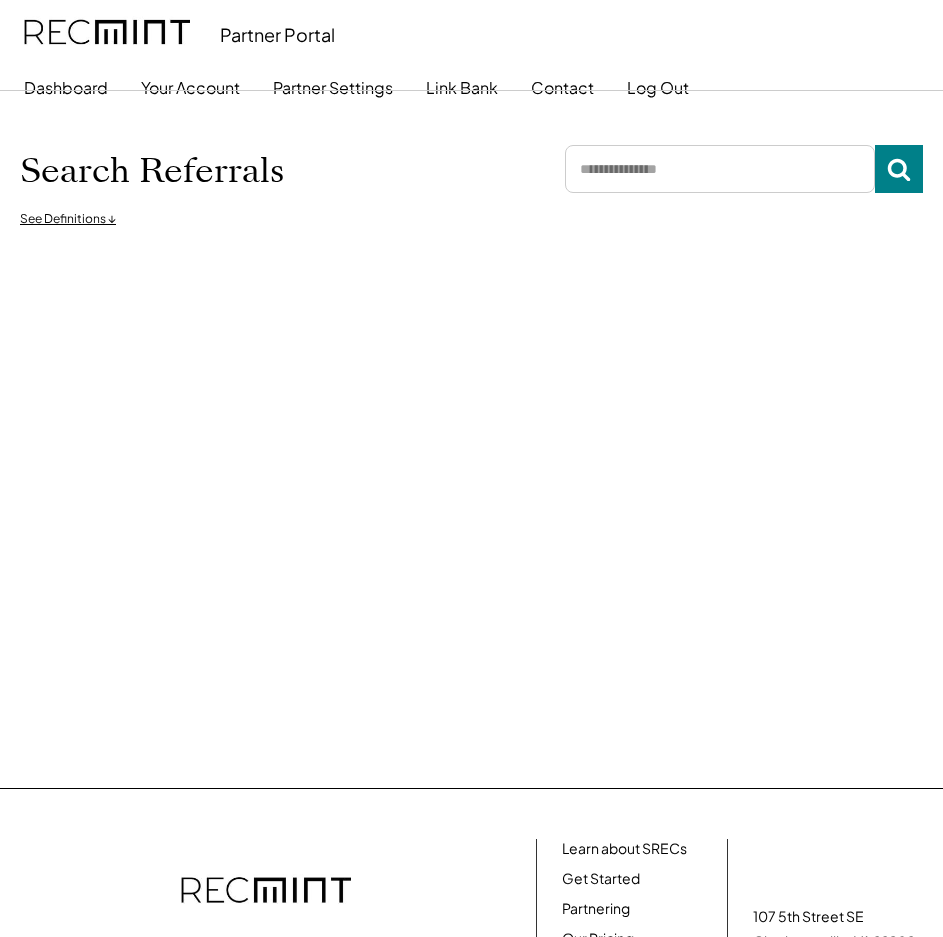 scroll, scrollTop: 0, scrollLeft: 0, axis: both 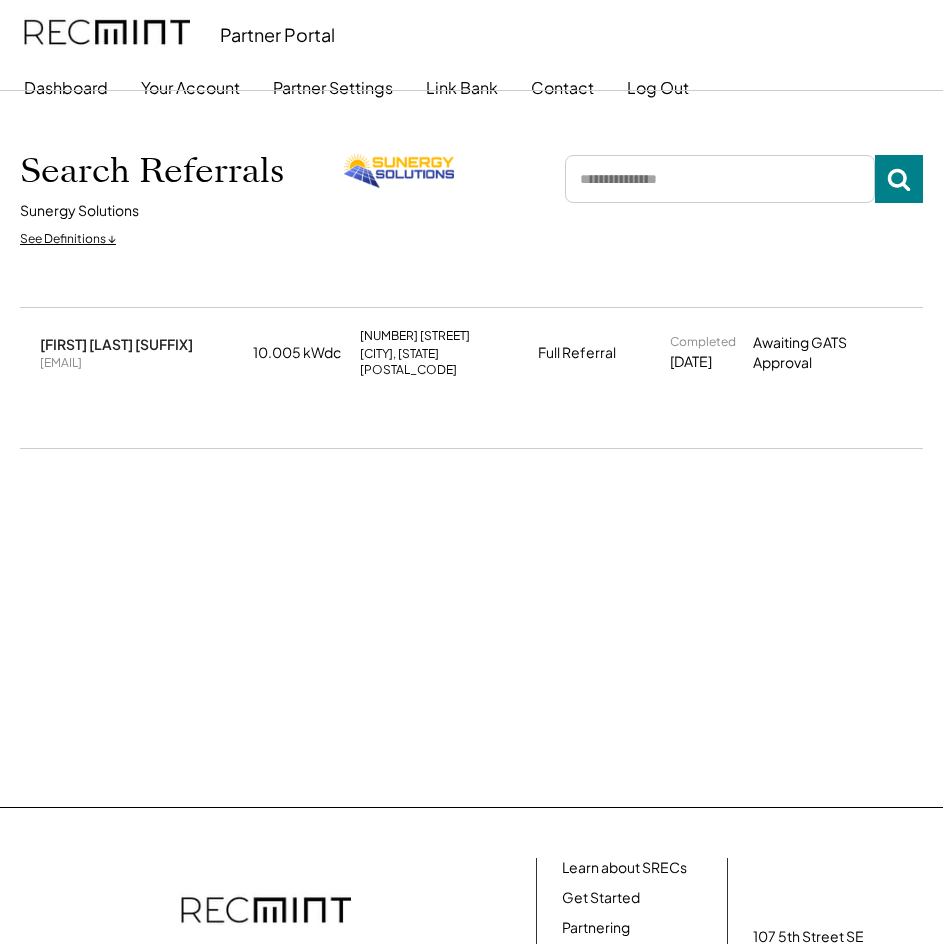 click on "James Leapley Sr. jamesleapley@gmail.com 10.005 kWdc 131 Mattox Bay Dr Colonial Beach, VA 22443 Full Referral Completed 8/01/25 Awaiting GATS Approval Copy Invite
Link Edit Details" at bounding box center (471, 428) 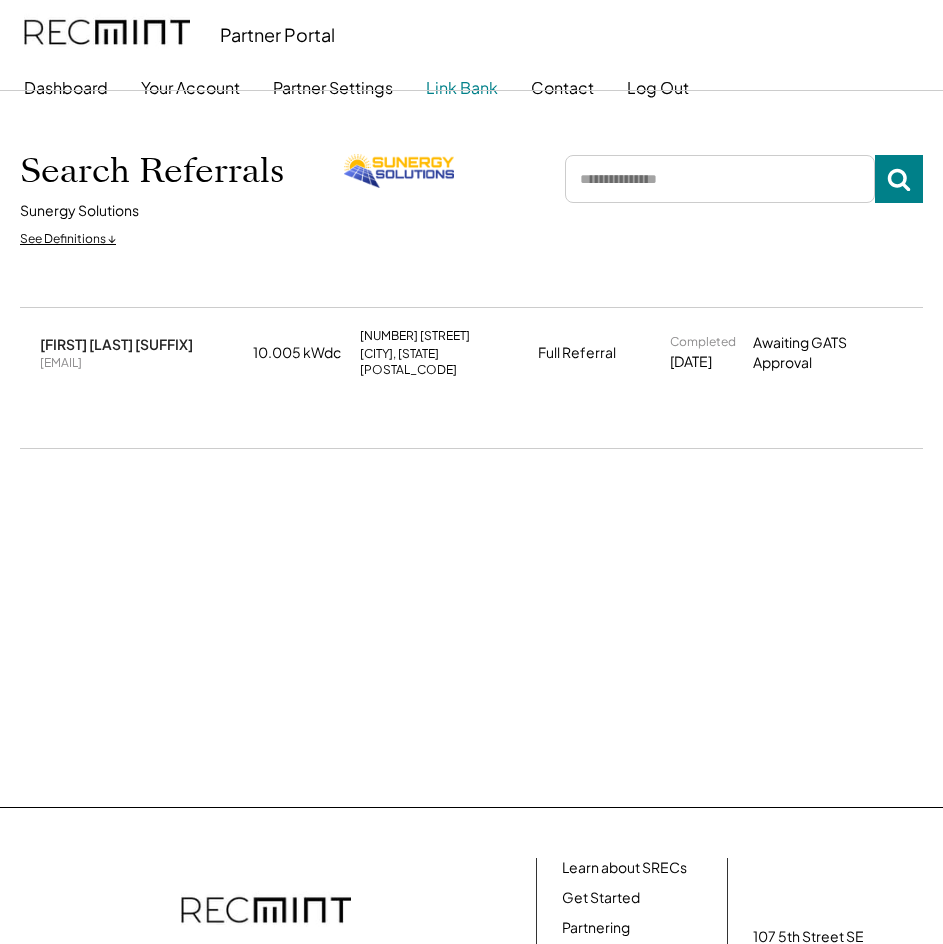 click on "Link Bank" at bounding box center [462, 88] 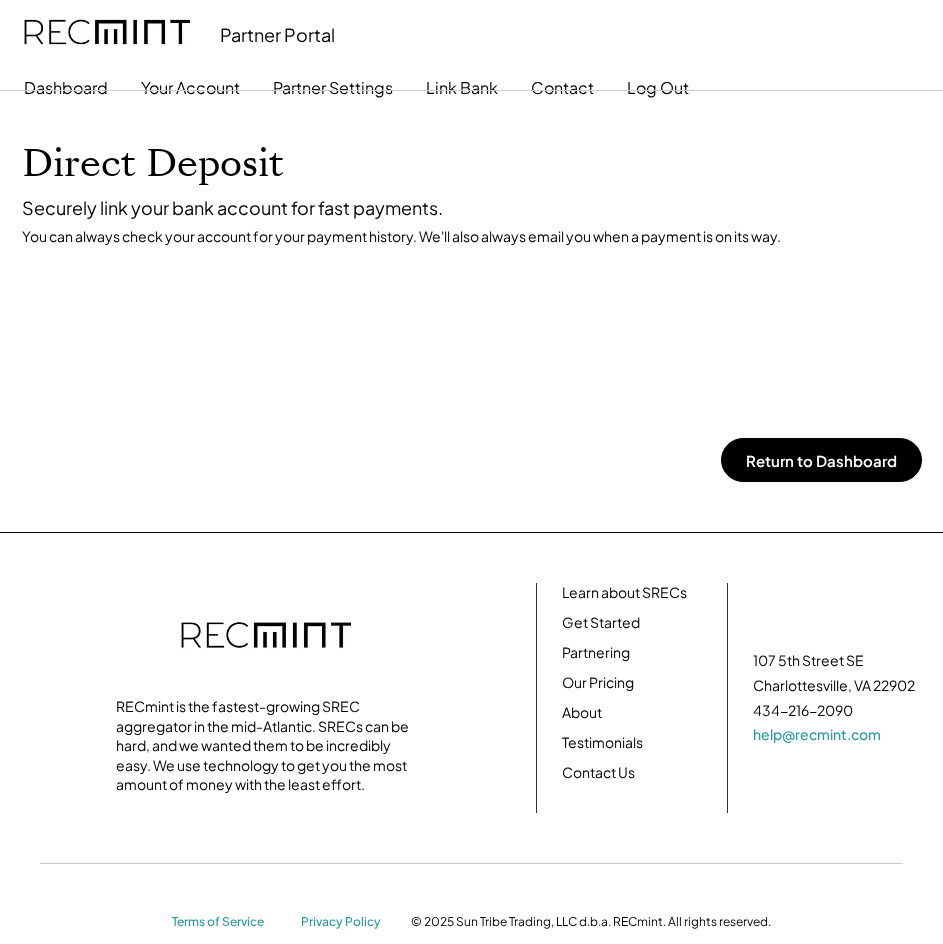 scroll, scrollTop: 0, scrollLeft: 0, axis: both 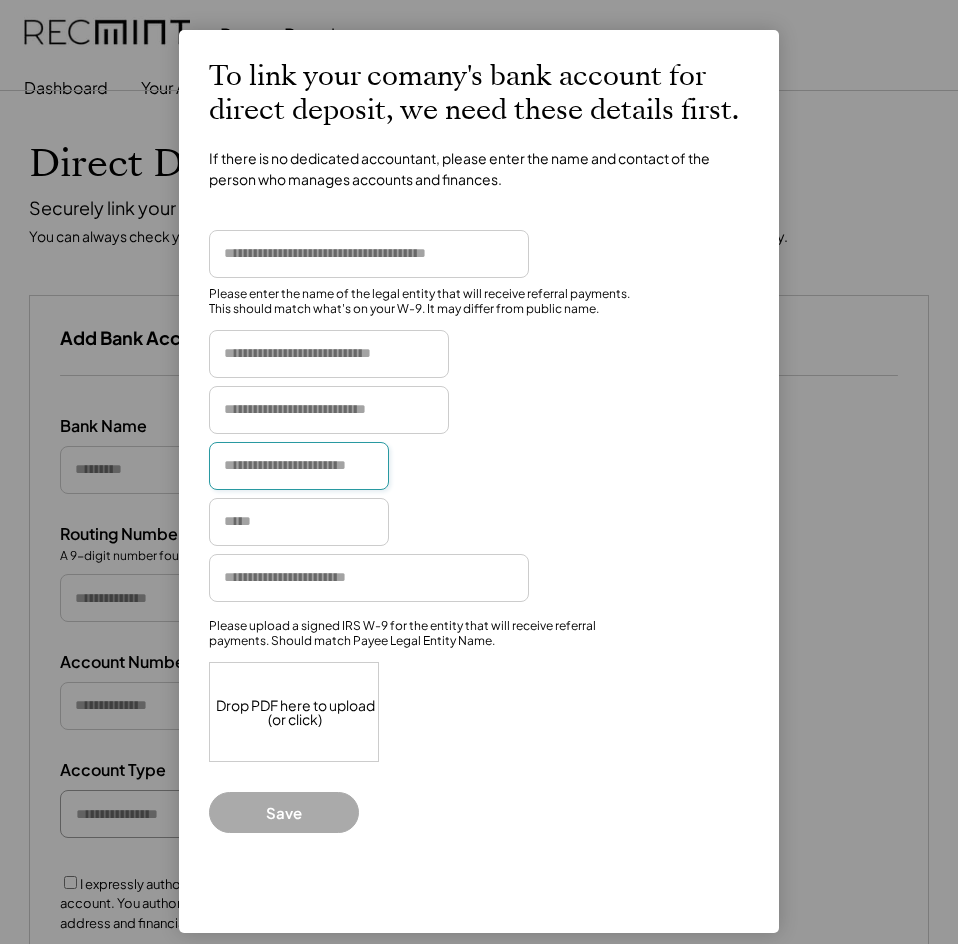 drag, startPoint x: 331, startPoint y: 473, endPoint x: 451, endPoint y: 477, distance: 120.06665 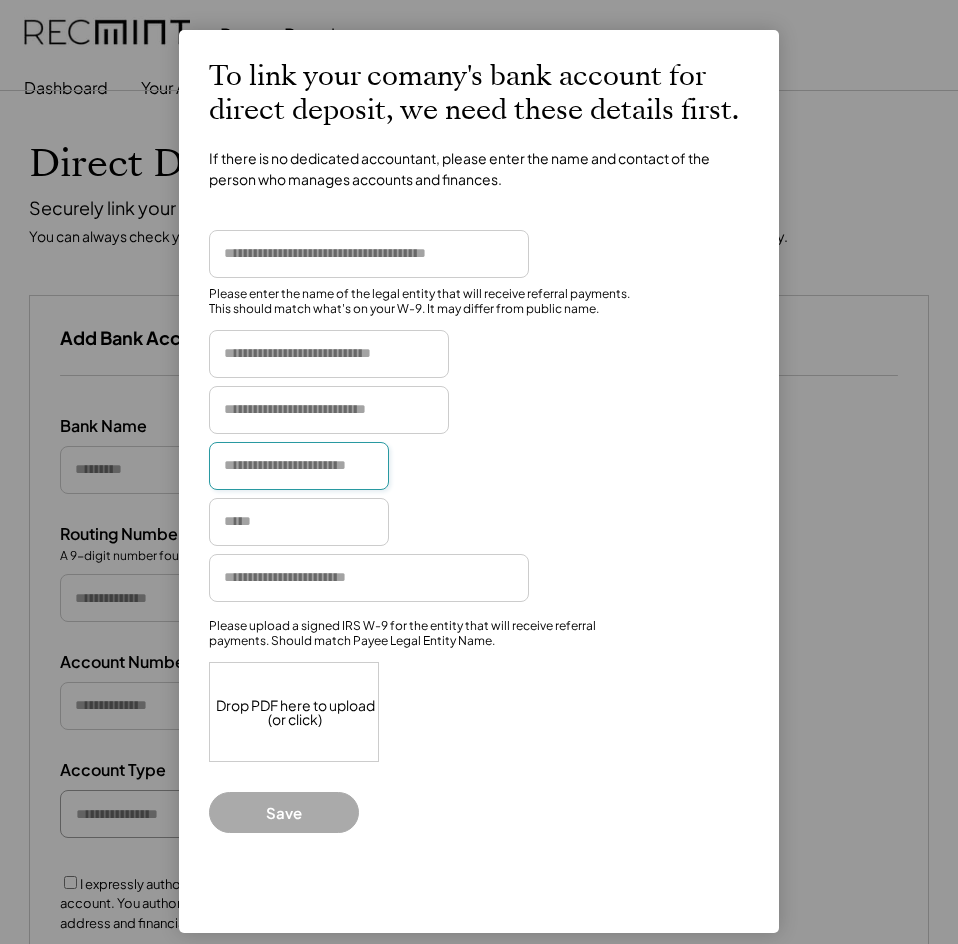 click on "Please enter the name of the legal entity that will receive referral payments.
This should match what's on your W-9. It may differ from public name. Please upload a signed IRS W-9 for the entity that will receive referral payments. Should match Payee Legal Entity Name. Drop PDF here to upload (or click) Save" at bounding box center [479, 531] 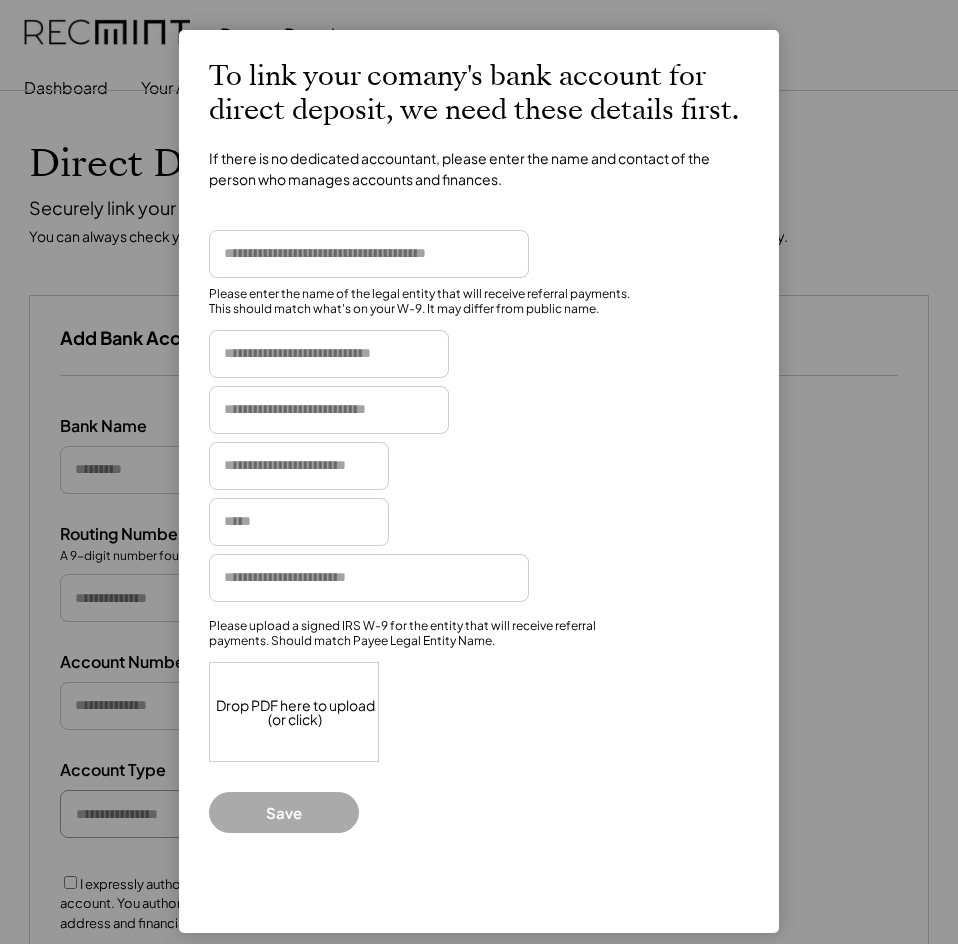 click on "Please upload a signed IRS W-9 for the entity that will receive referral payments. Should match Payee Legal Entity Name. Drop PDF here to upload (or click)" at bounding box center (479, 690) 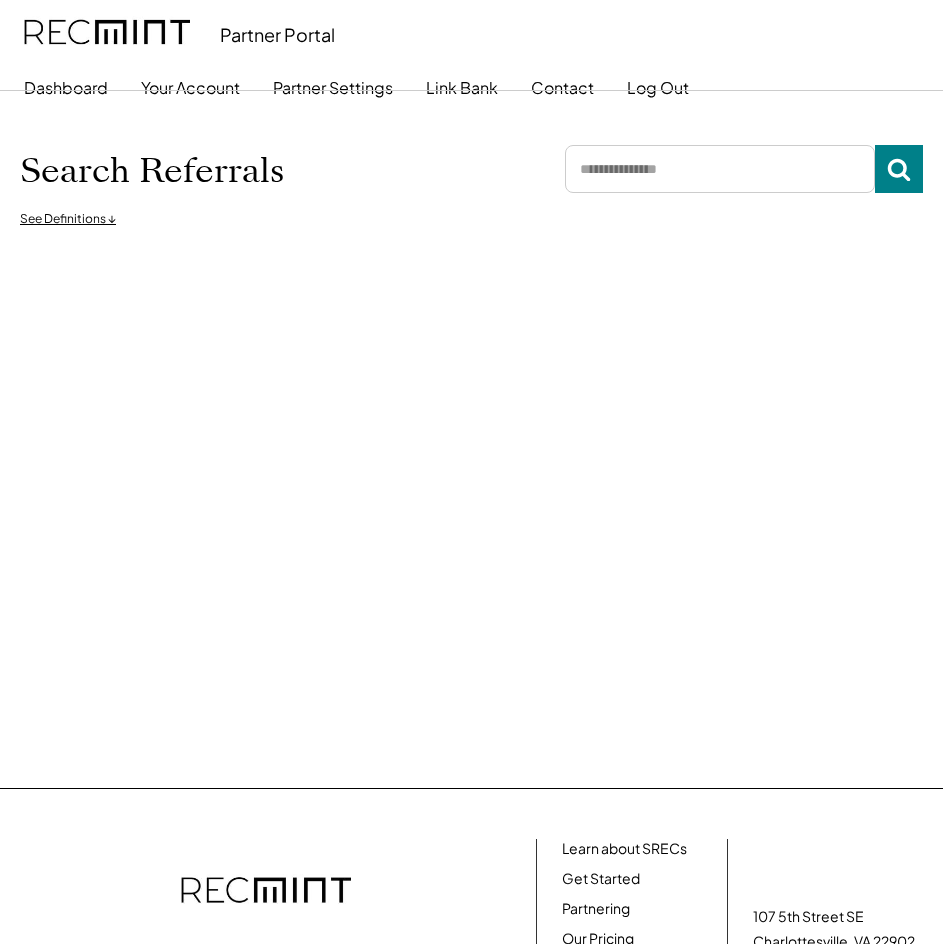 scroll, scrollTop: 0, scrollLeft: 0, axis: both 